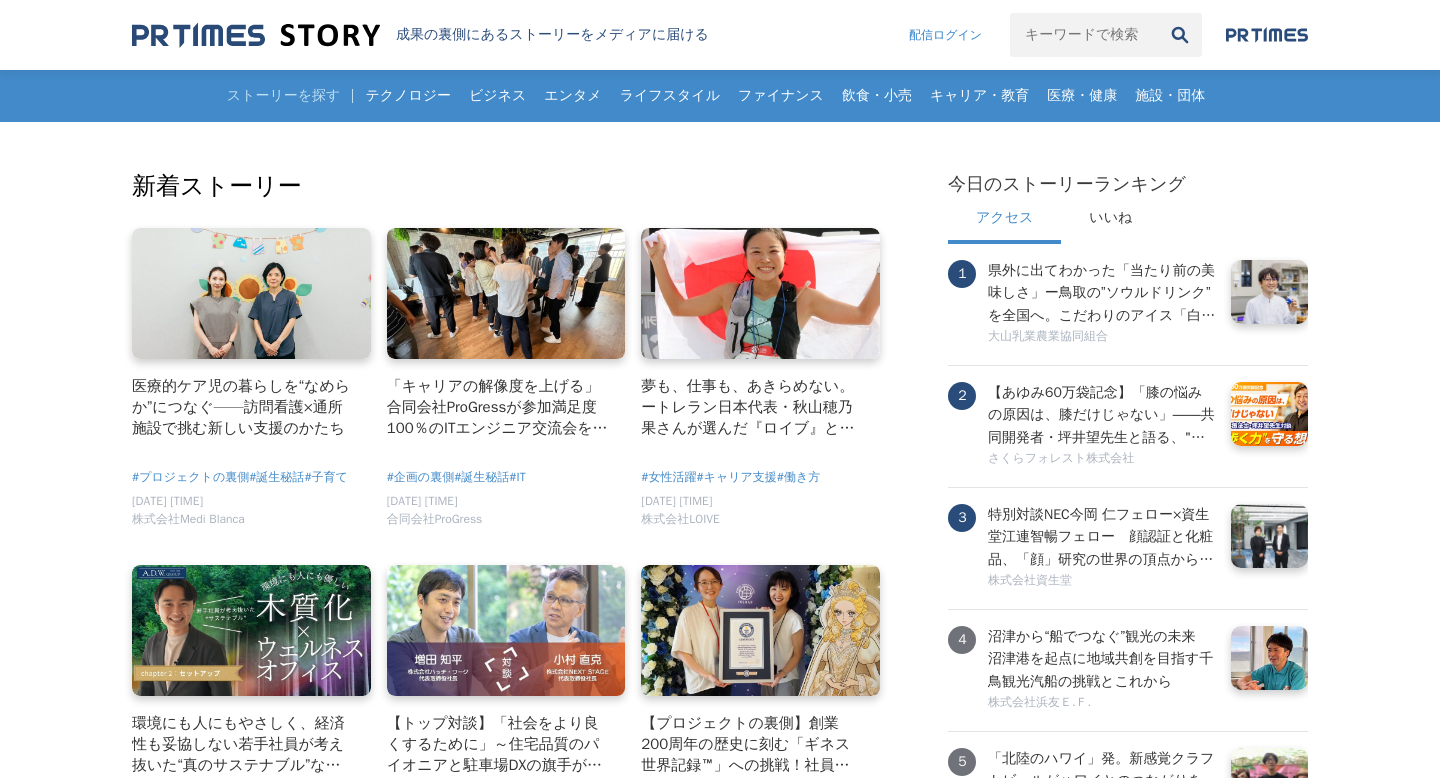 scroll, scrollTop: 0, scrollLeft: 0, axis: both 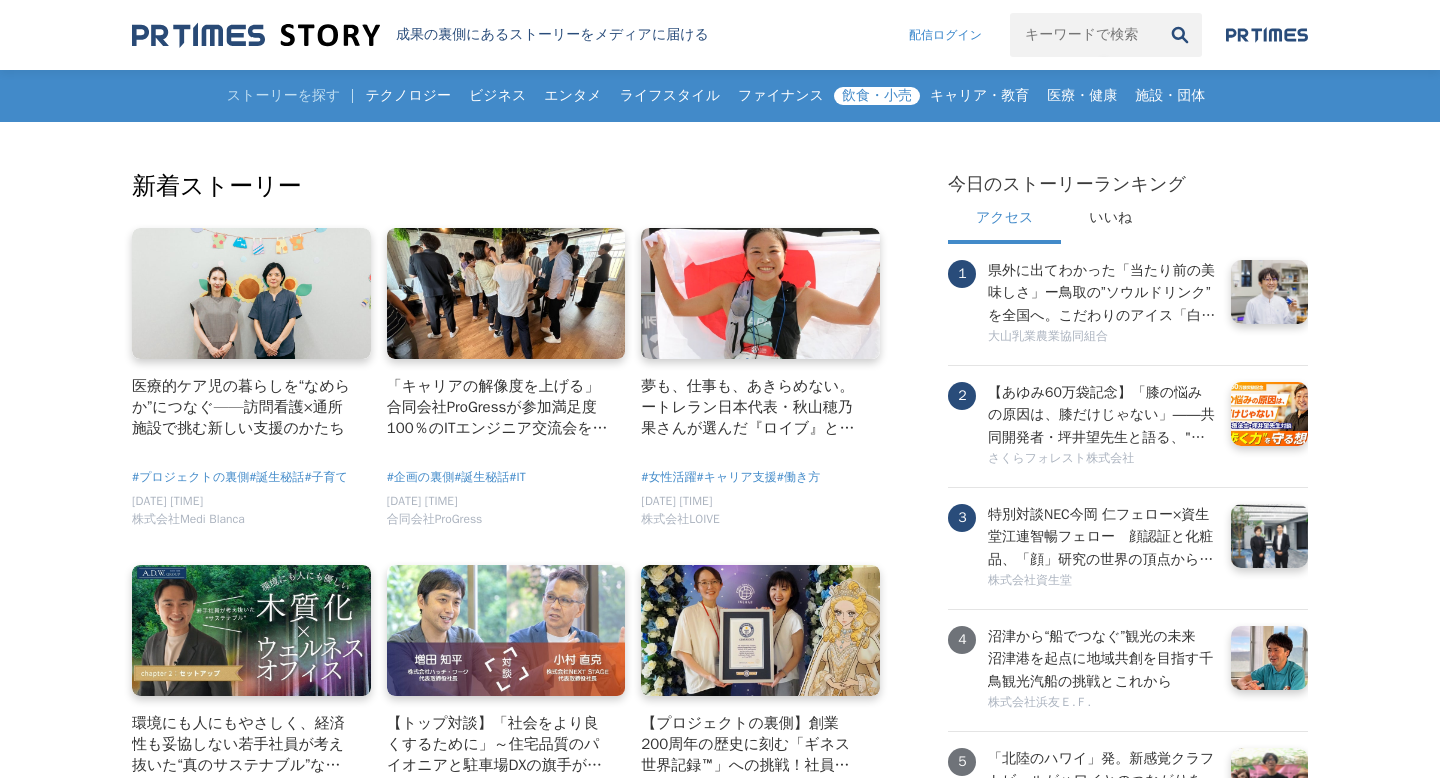 click on "飲食・小売" at bounding box center (877, 96) 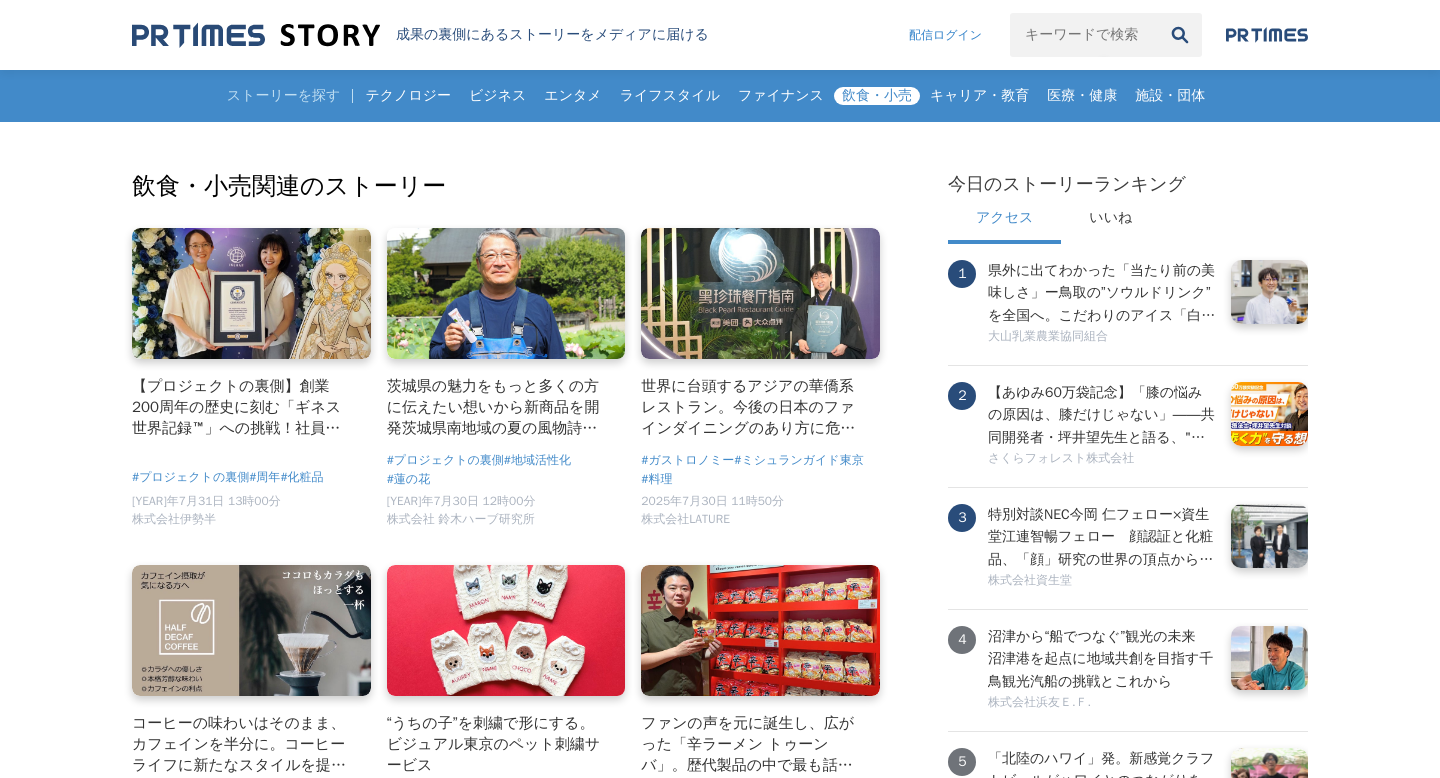 scroll, scrollTop: 0, scrollLeft: 0, axis: both 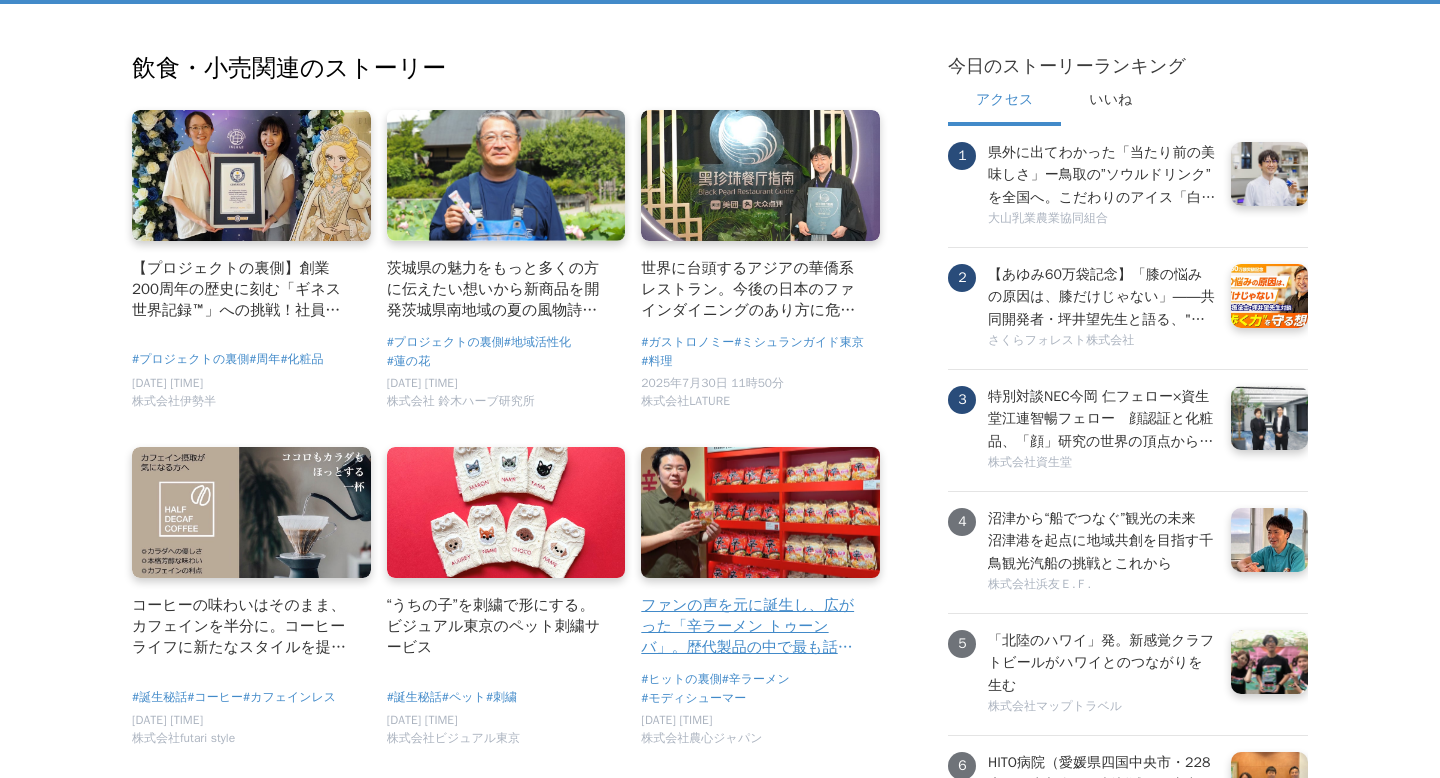 click at bounding box center (760, 513) 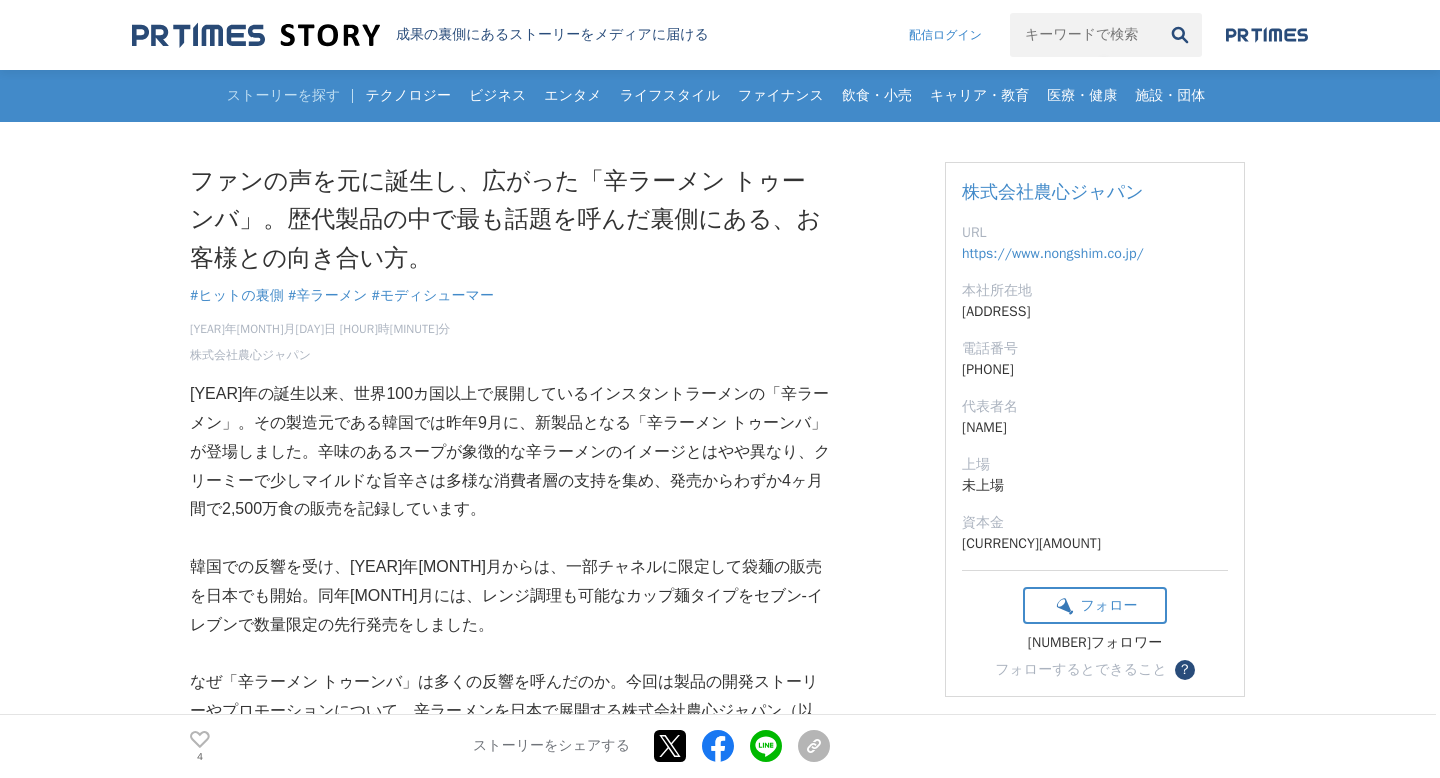 scroll, scrollTop: 0, scrollLeft: 0, axis: both 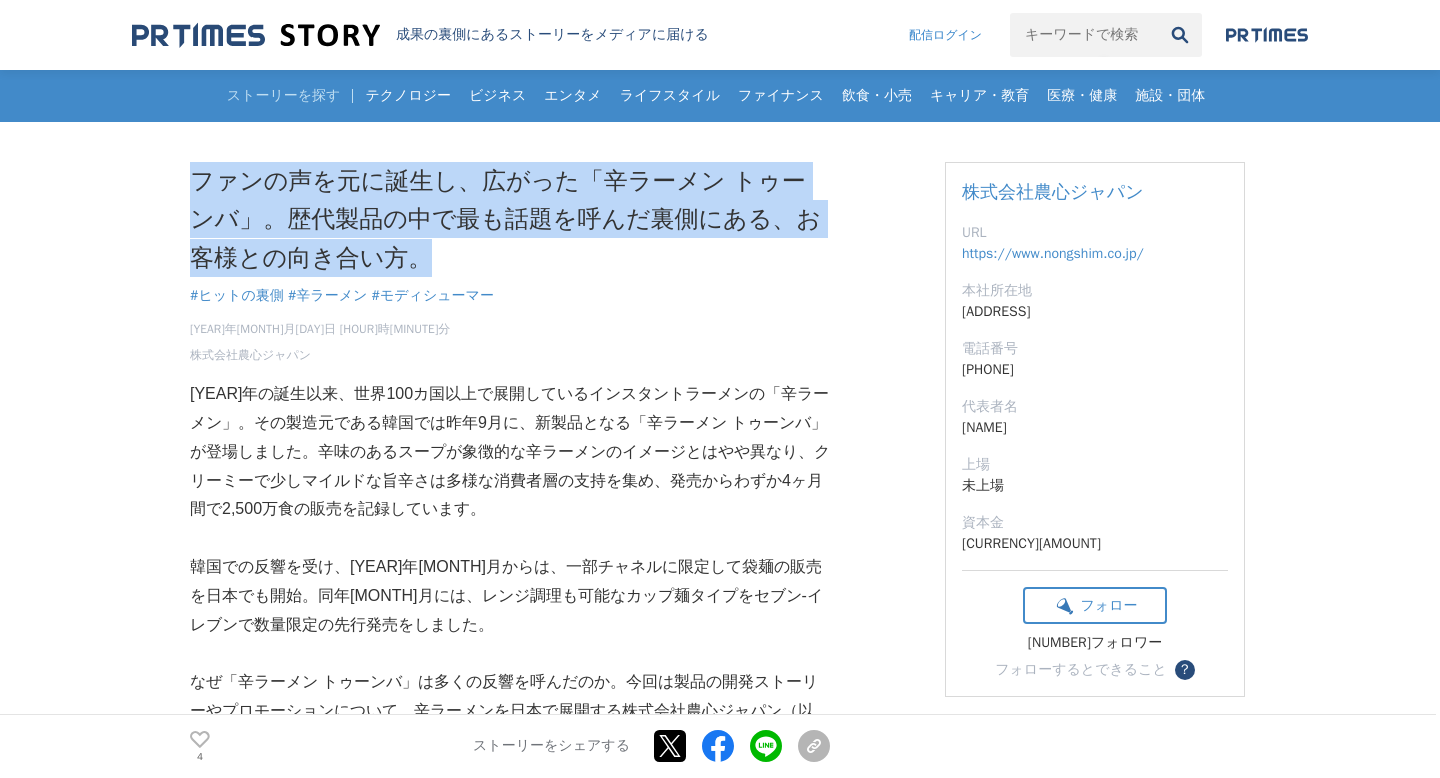 drag, startPoint x: 188, startPoint y: 184, endPoint x: 386, endPoint y: 246, distance: 207.48012 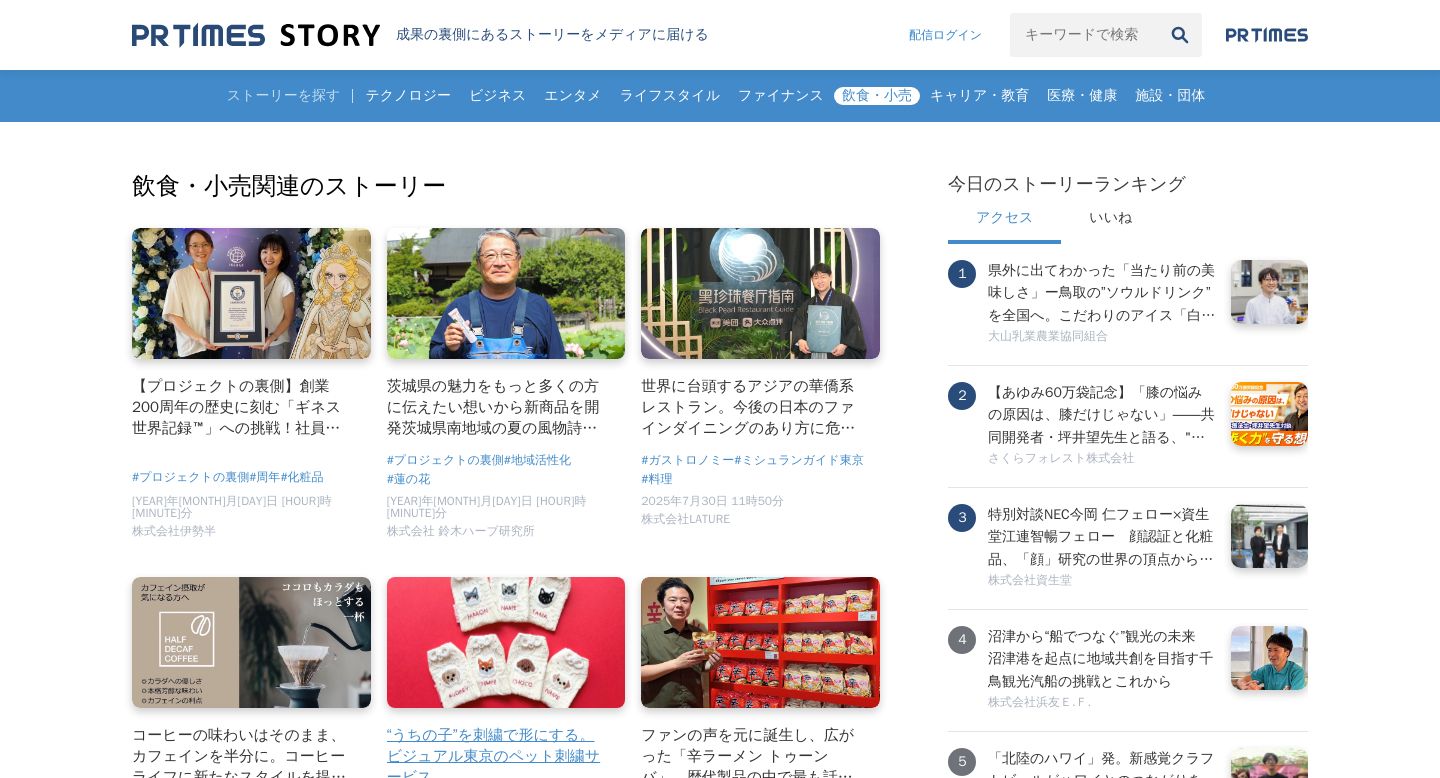 scroll, scrollTop: 118, scrollLeft: 0, axis: vertical 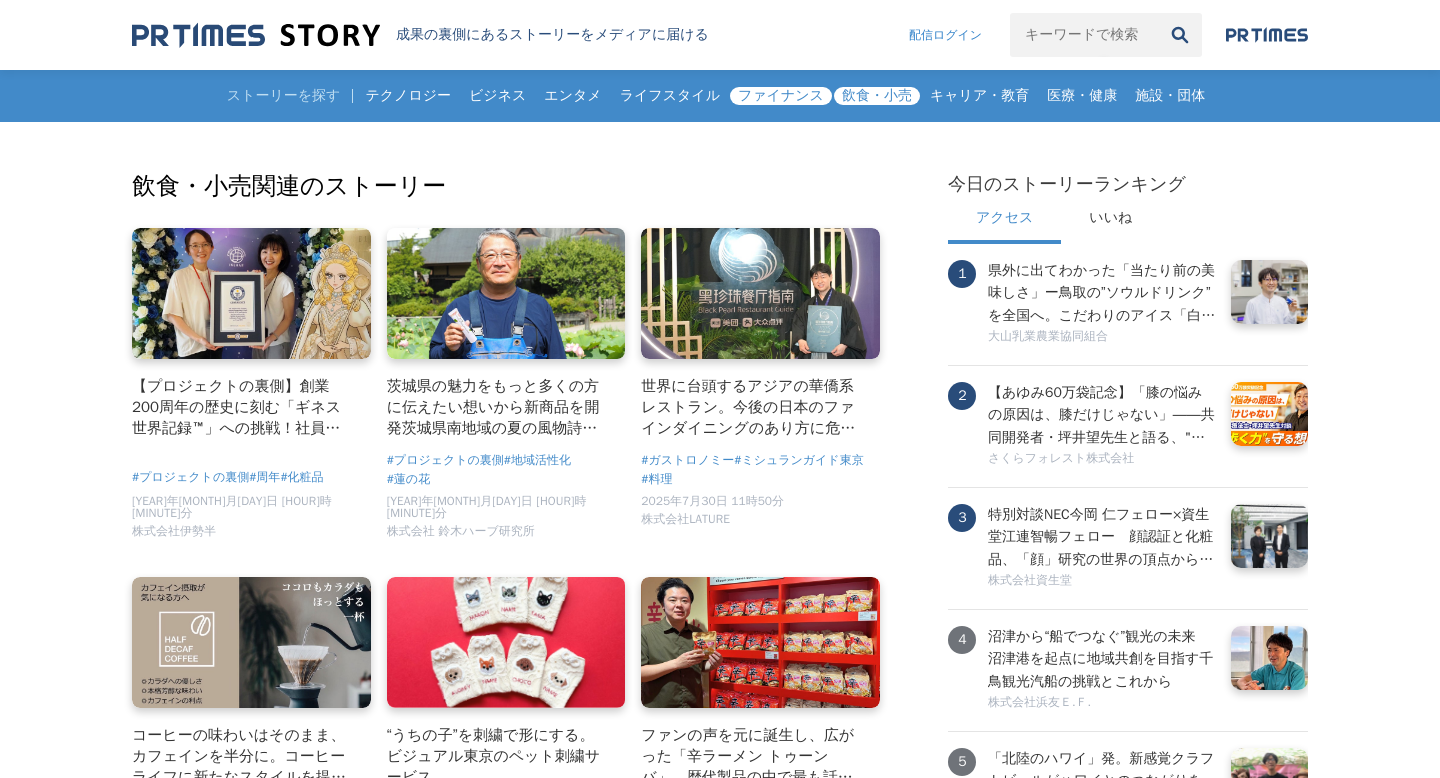click on "ファイナンス" at bounding box center (781, 96) 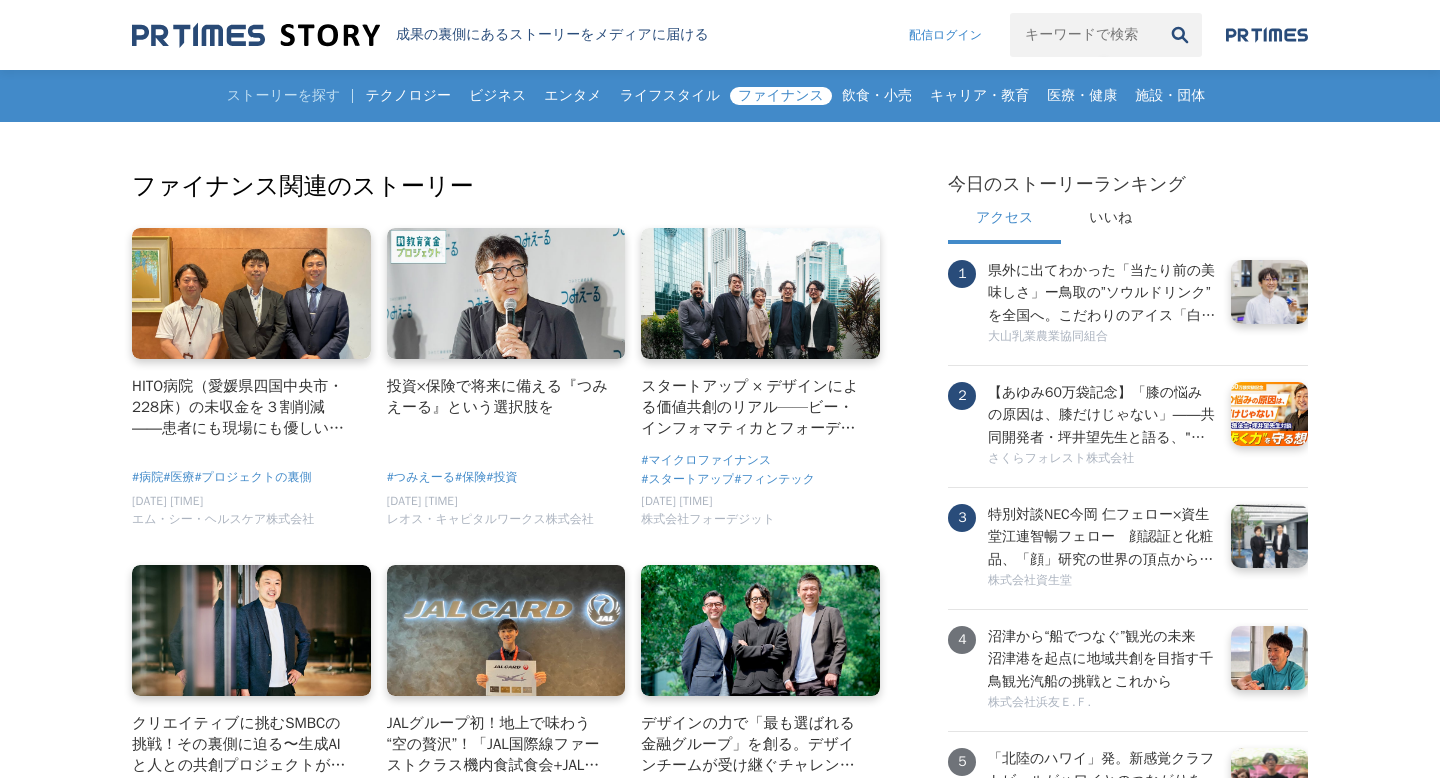 scroll, scrollTop: 0, scrollLeft: 0, axis: both 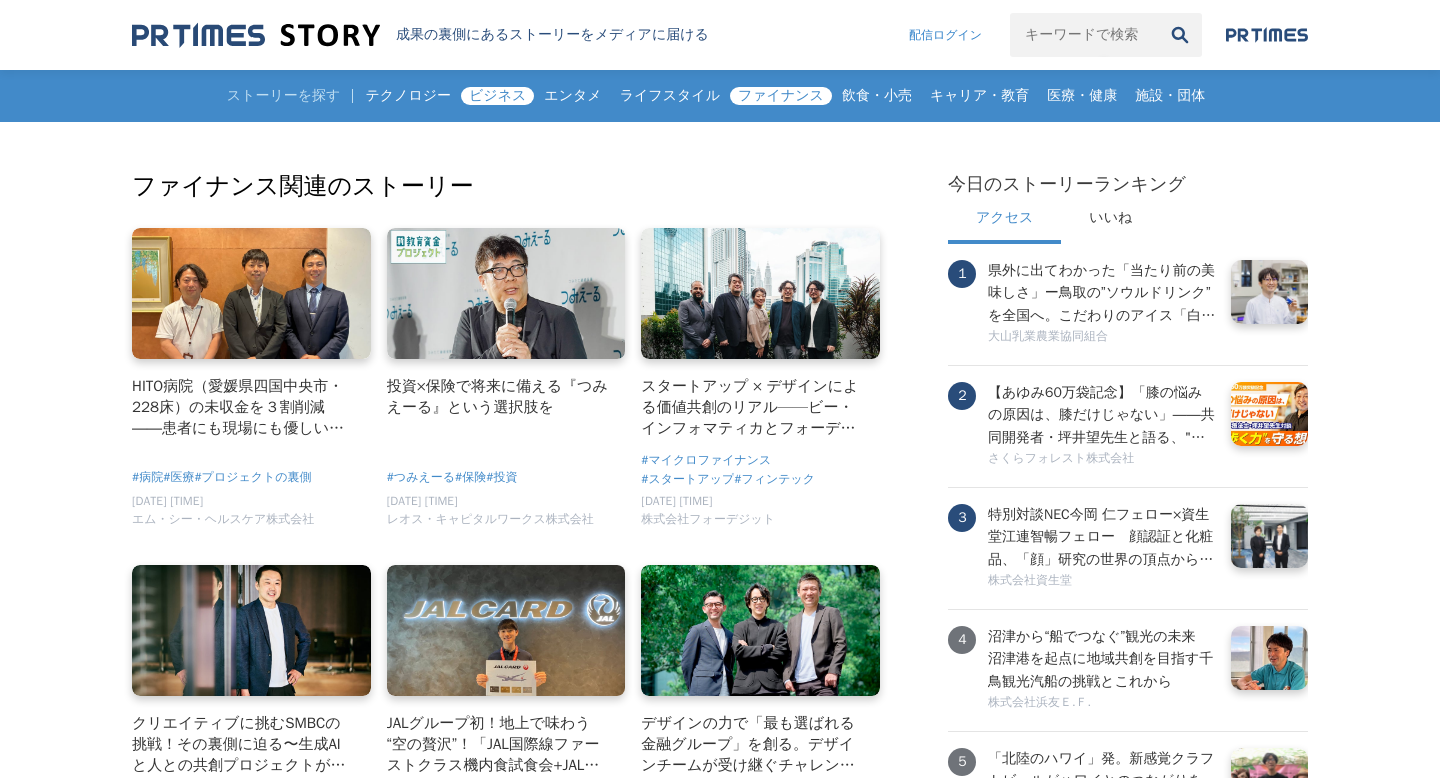 click on "ビジネス" at bounding box center (497, 96) 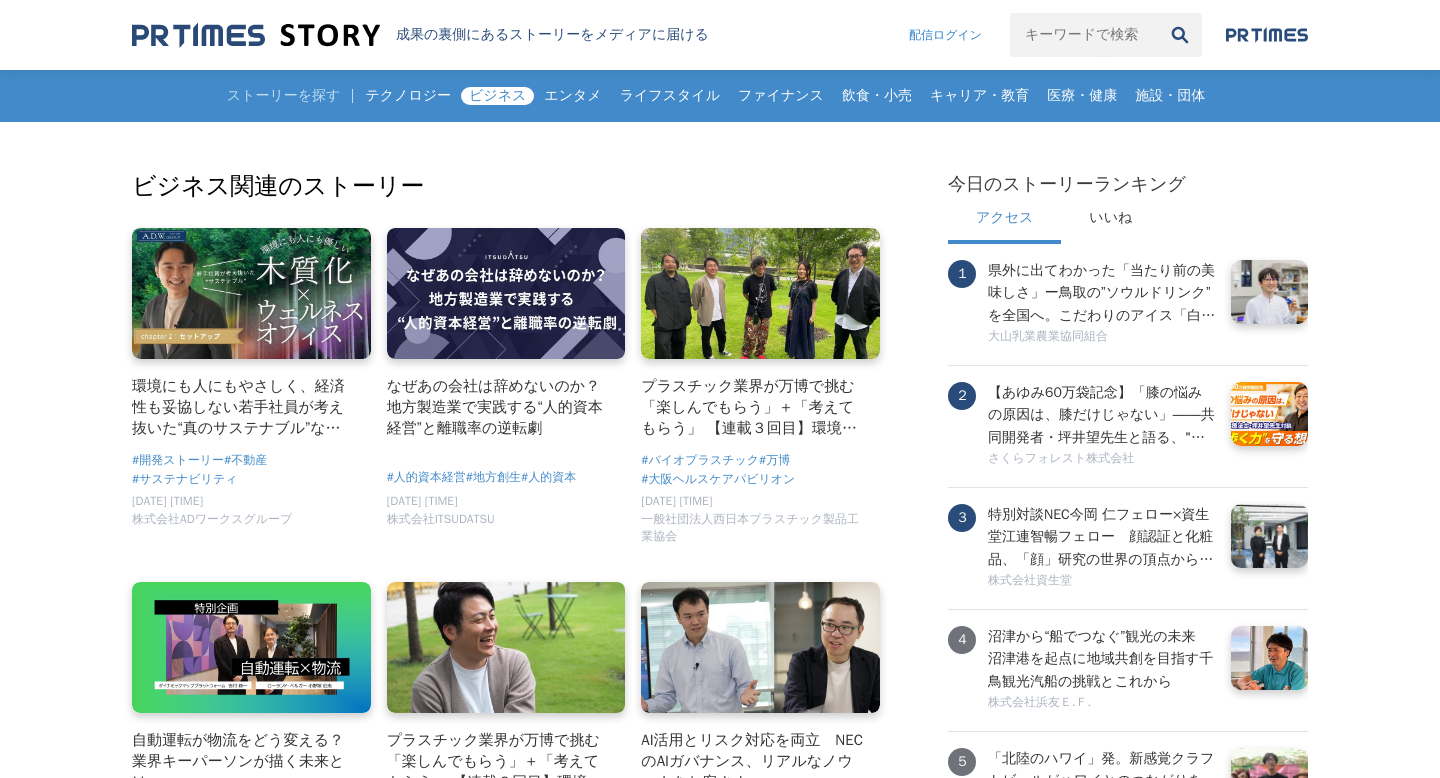 scroll, scrollTop: 0, scrollLeft: 0, axis: both 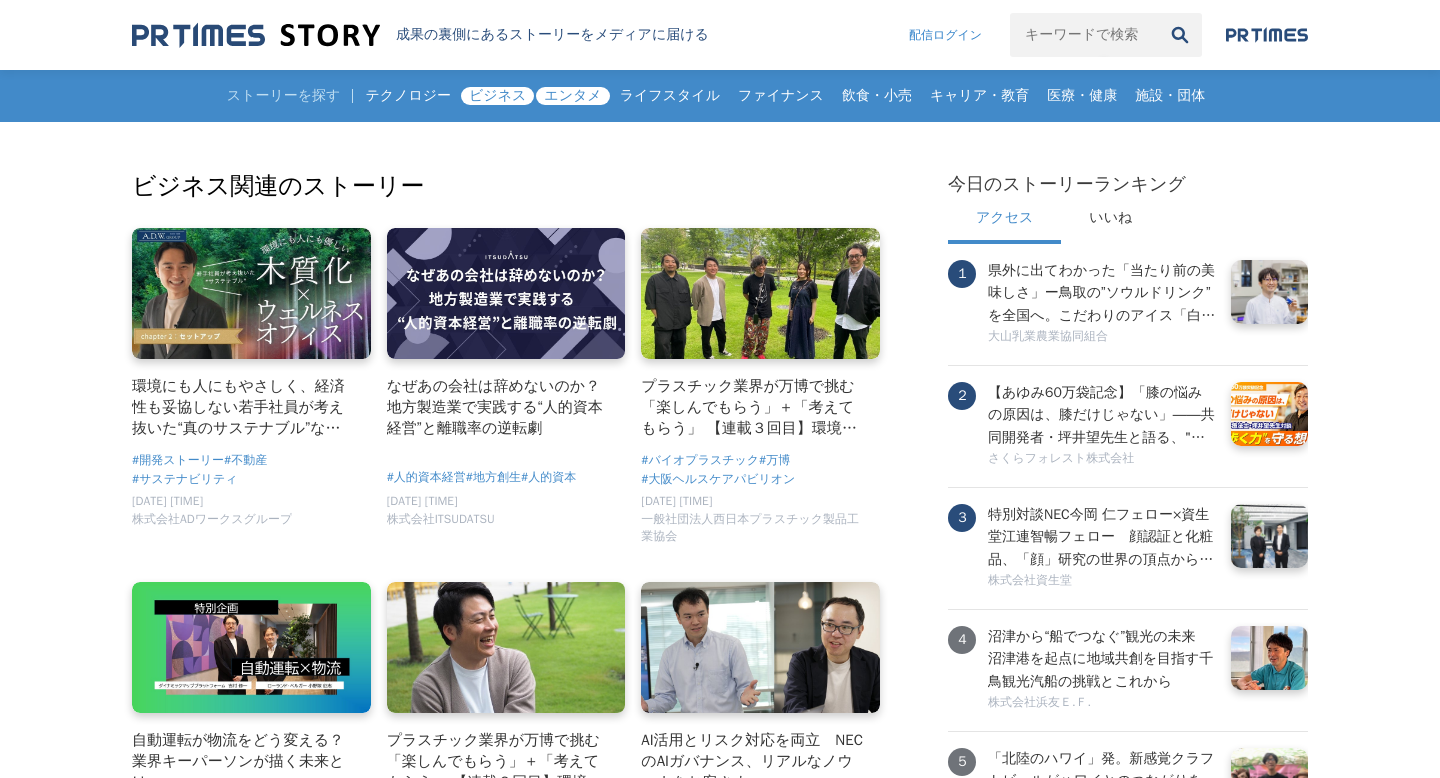 click on "エンタメ" at bounding box center [572, 96] 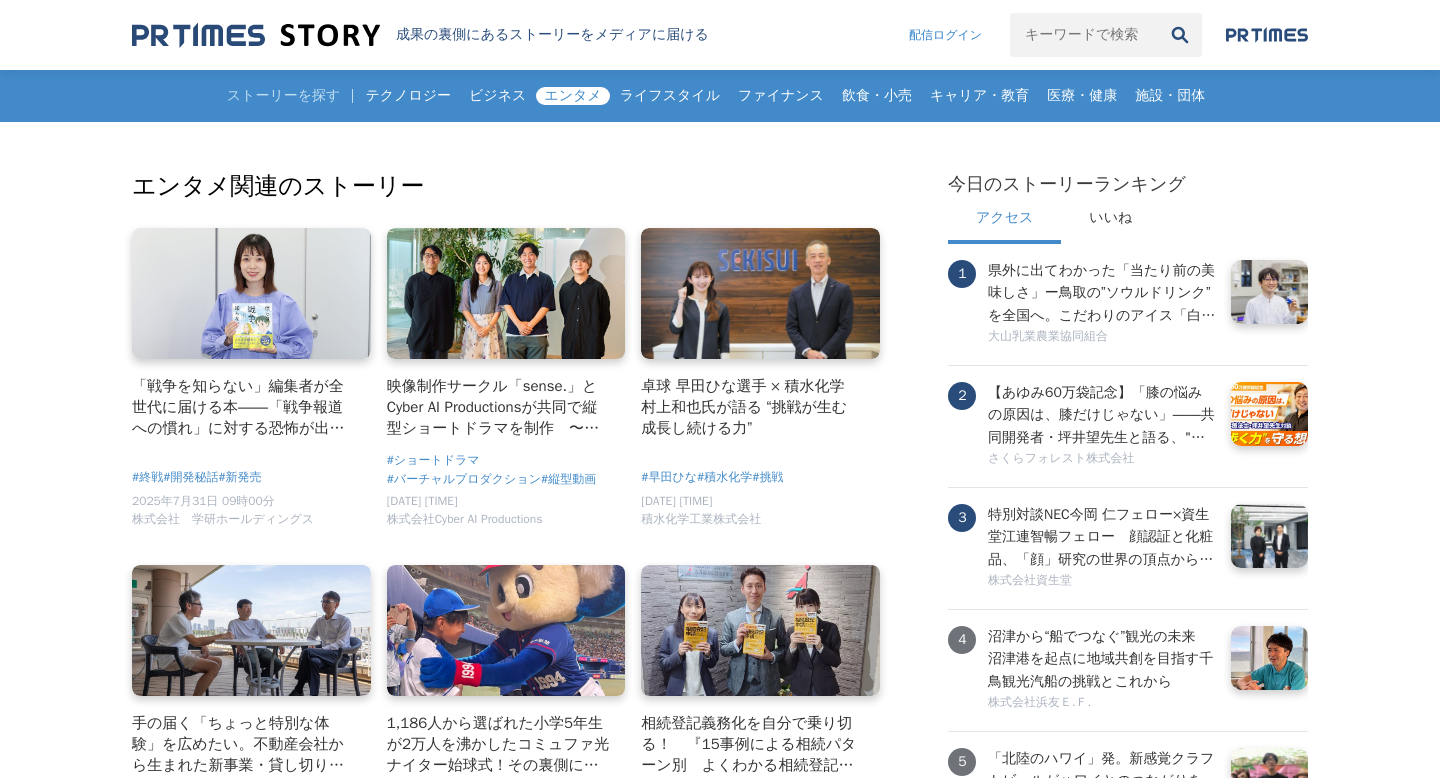scroll, scrollTop: 0, scrollLeft: 0, axis: both 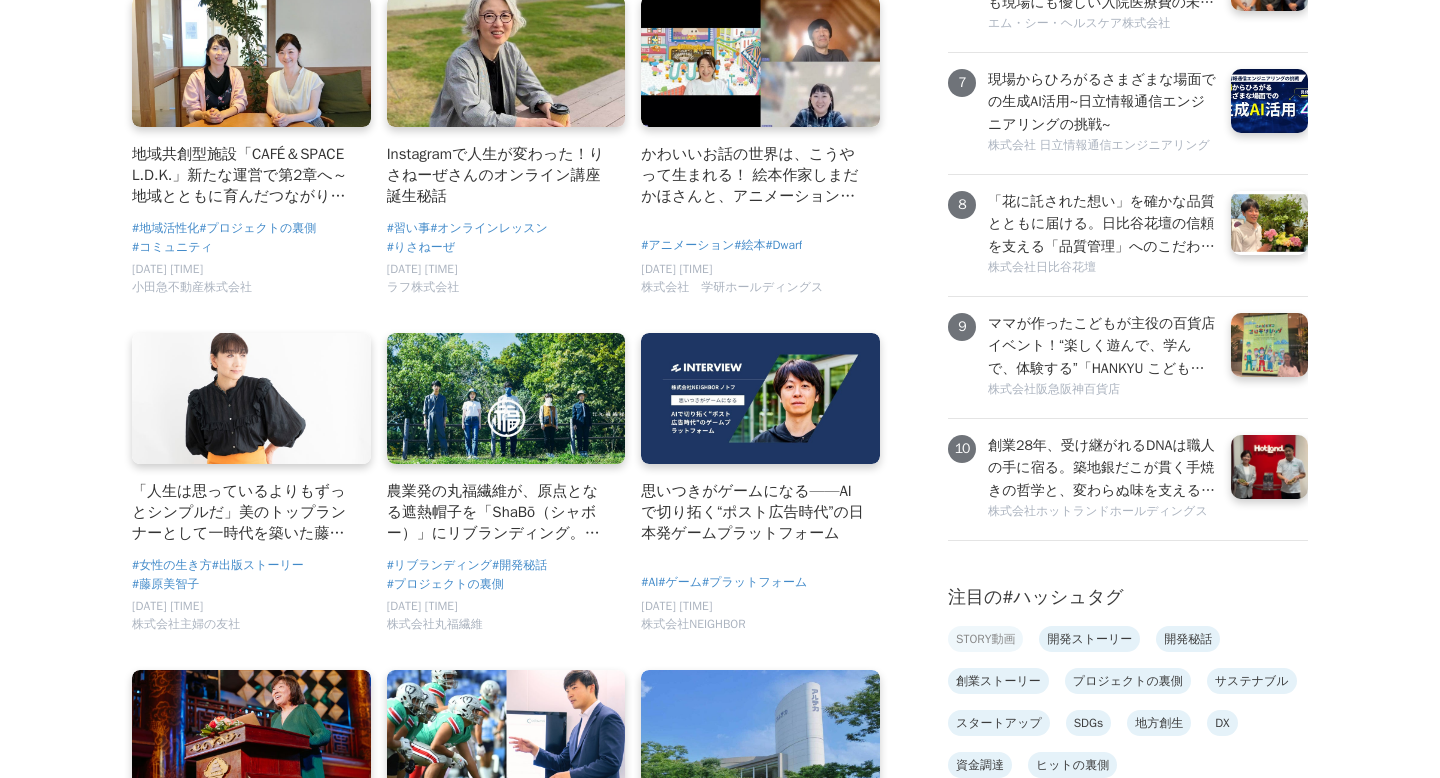 click on "STORY動画" at bounding box center (985, 639) 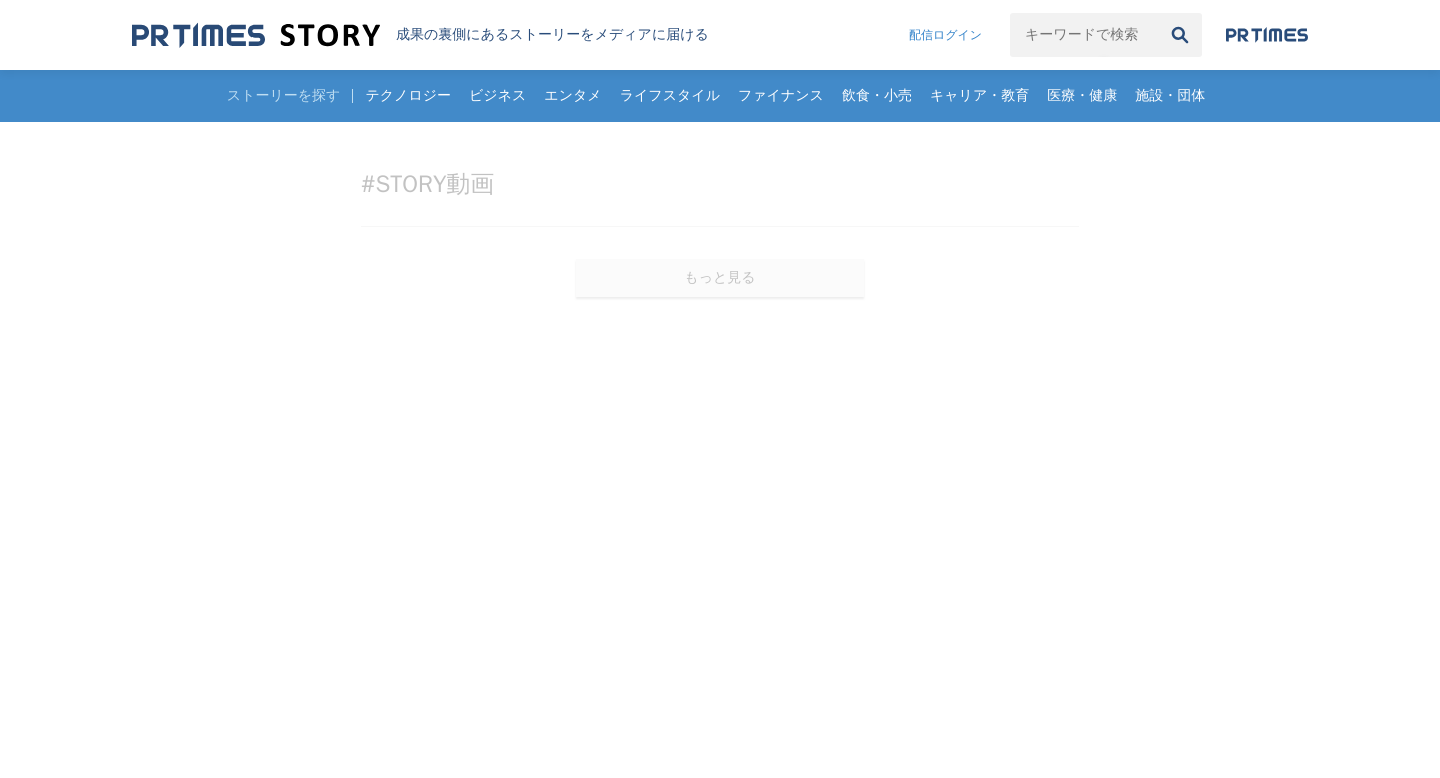 scroll, scrollTop: 0, scrollLeft: 0, axis: both 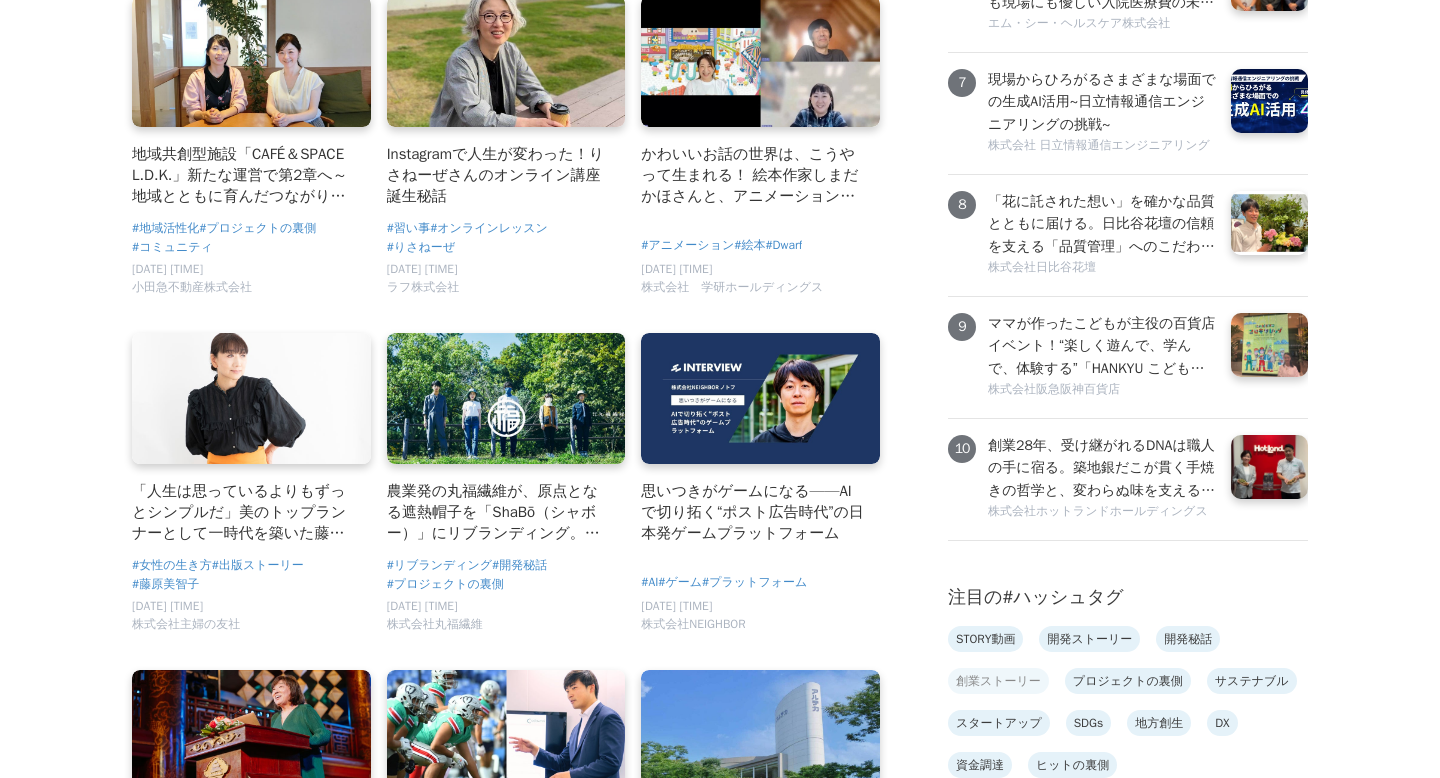 click on "創業ストーリー" at bounding box center [998, 681] 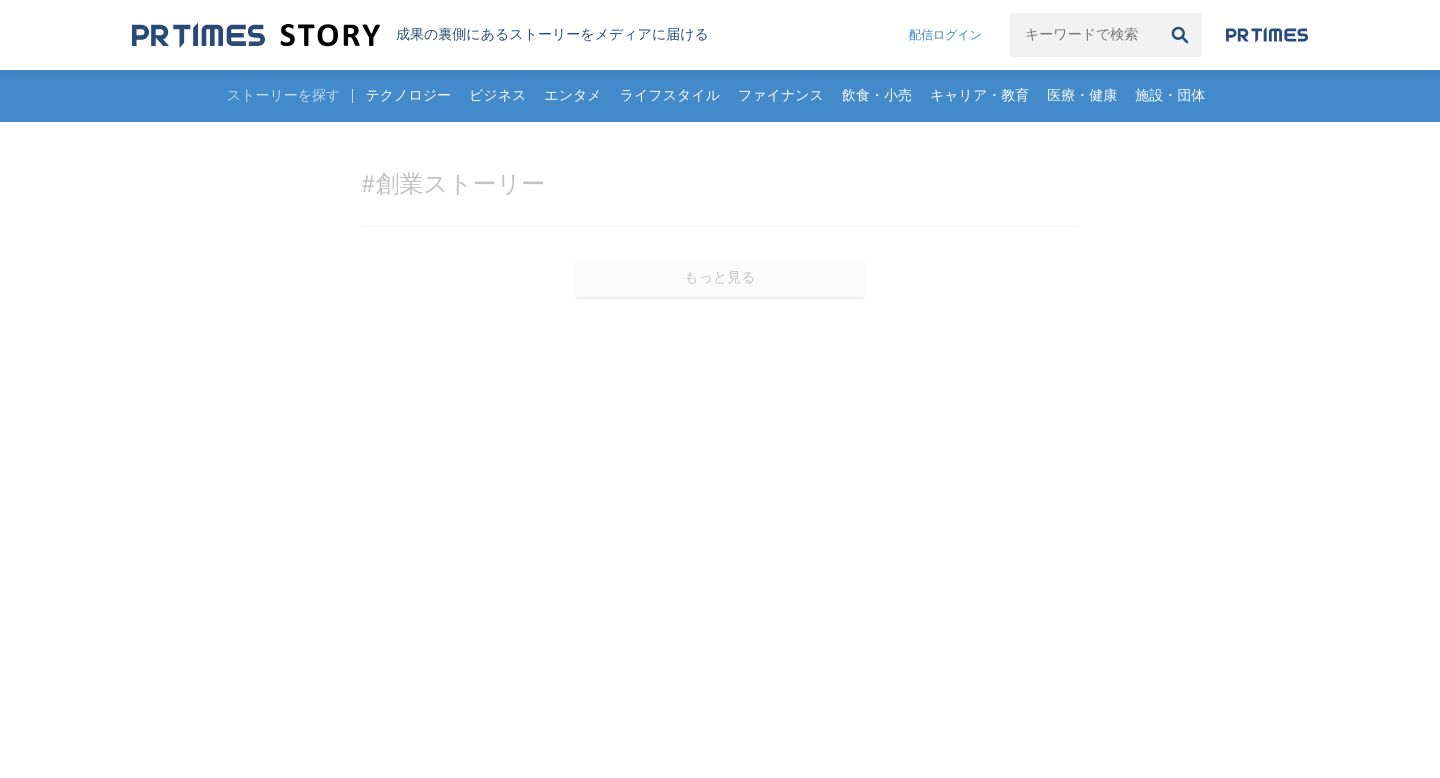 scroll, scrollTop: 0, scrollLeft: 0, axis: both 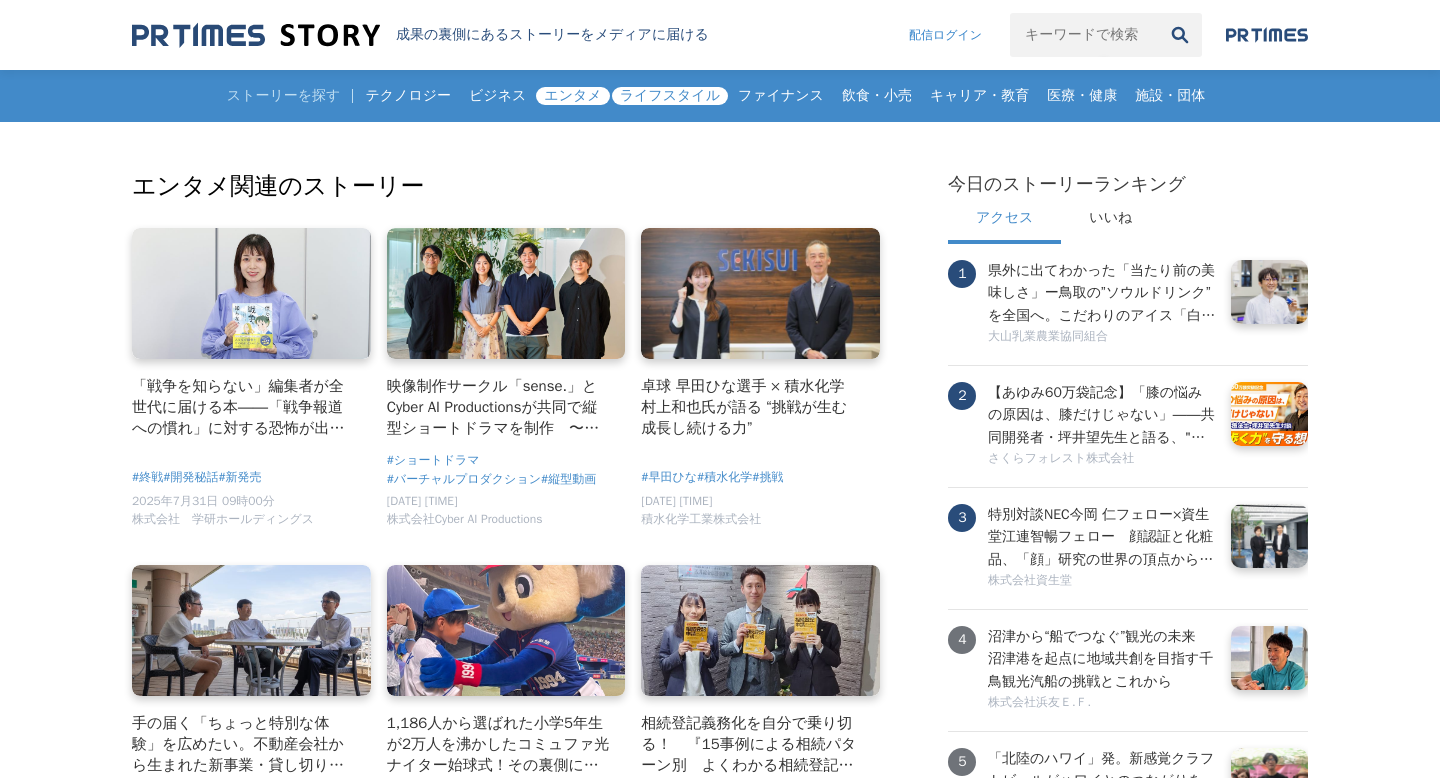 click on "ライフスタイル" at bounding box center [670, 96] 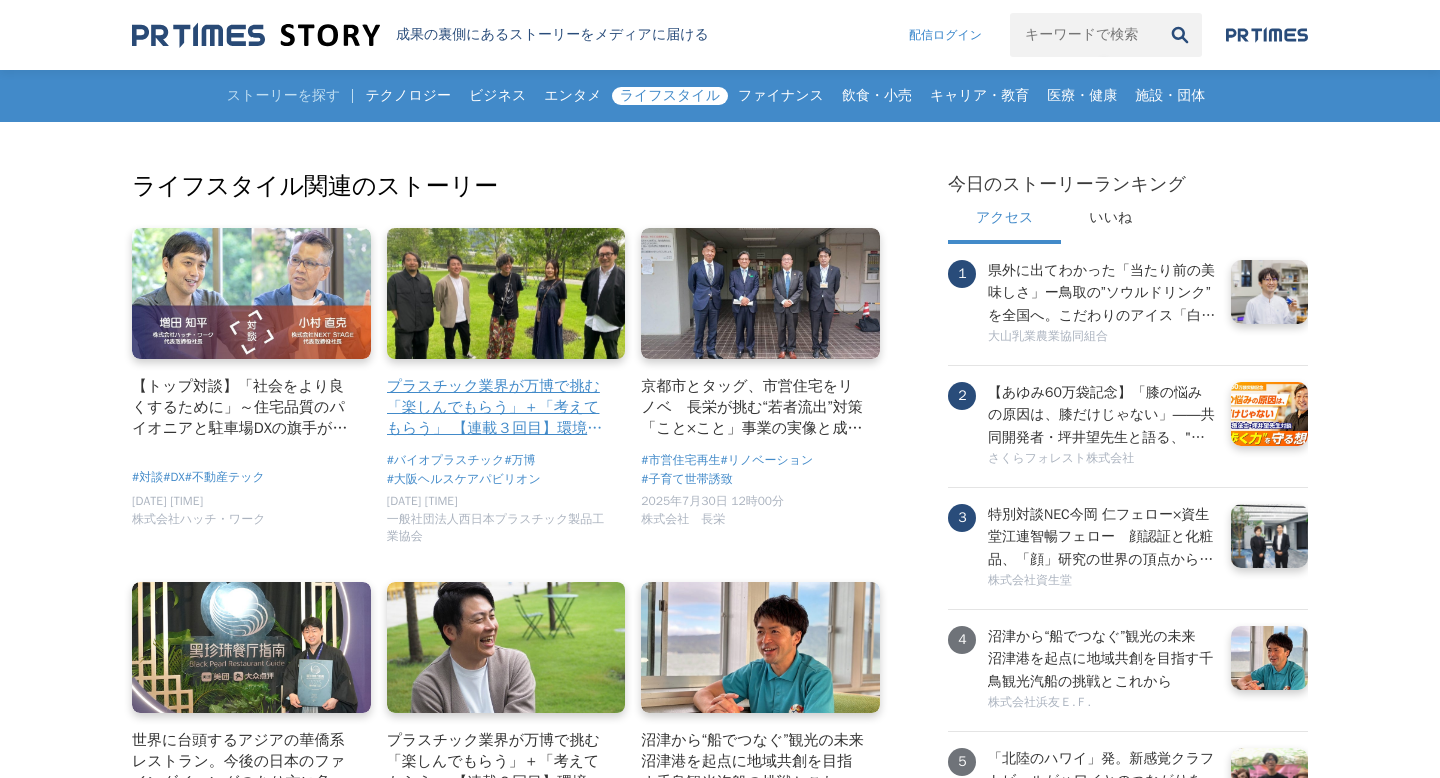scroll, scrollTop: 0, scrollLeft: 0, axis: both 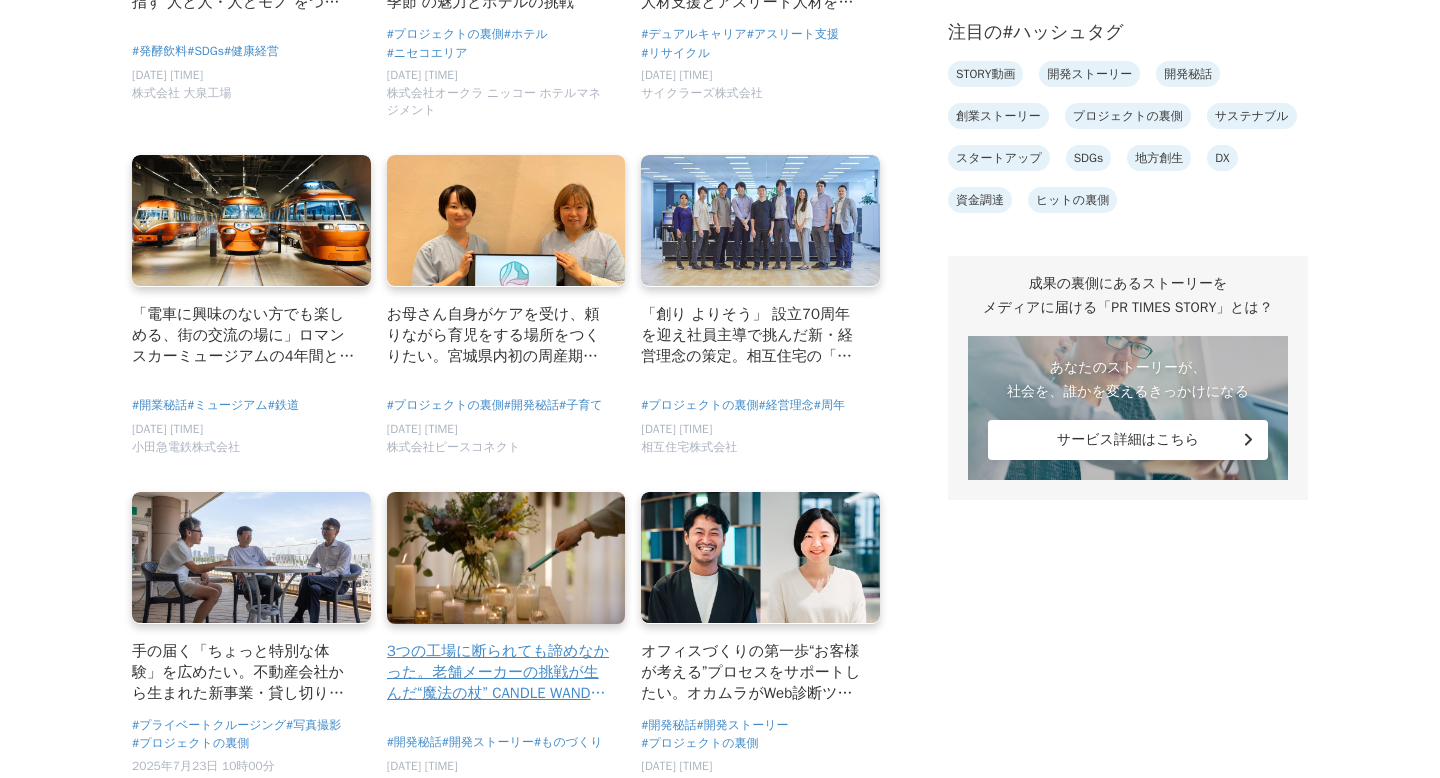 click at bounding box center [506, 558] 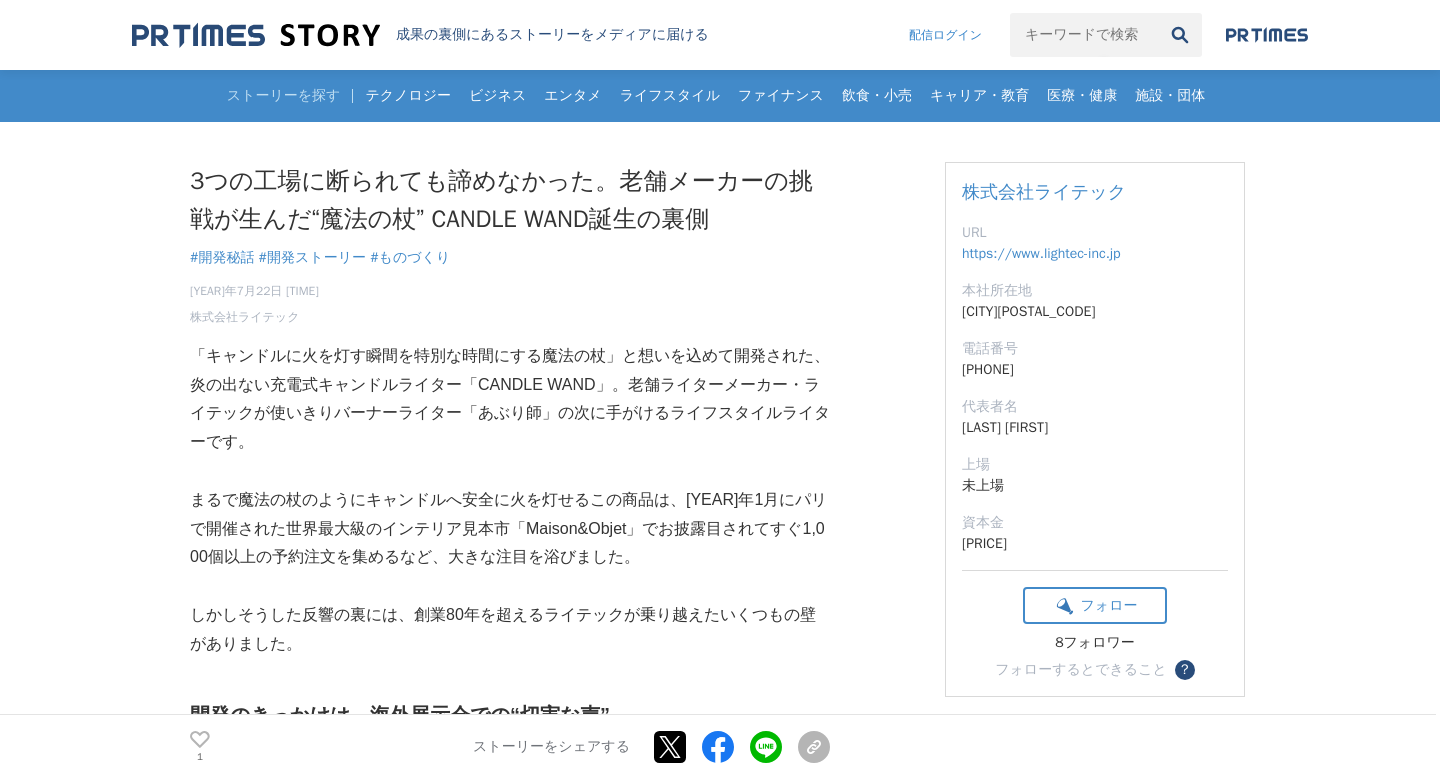 scroll, scrollTop: 0, scrollLeft: 0, axis: both 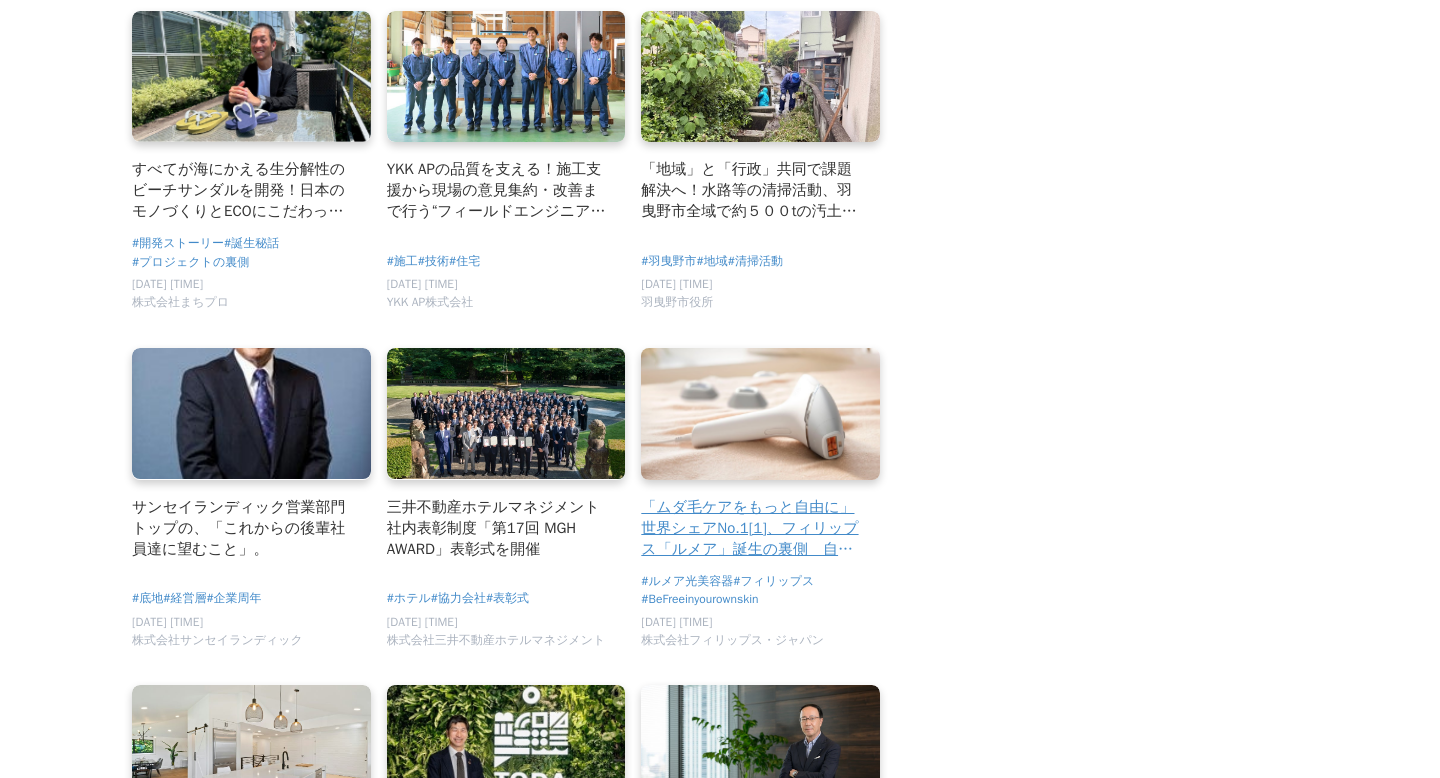 click on "「ムダ毛ケアをもっと自由に」世界シェアNo.1[1]、フィリップス「ルメア」誕生の裏側　自分らしく、自由な肌へ　Be Free in your own skin" at bounding box center [760, 457] 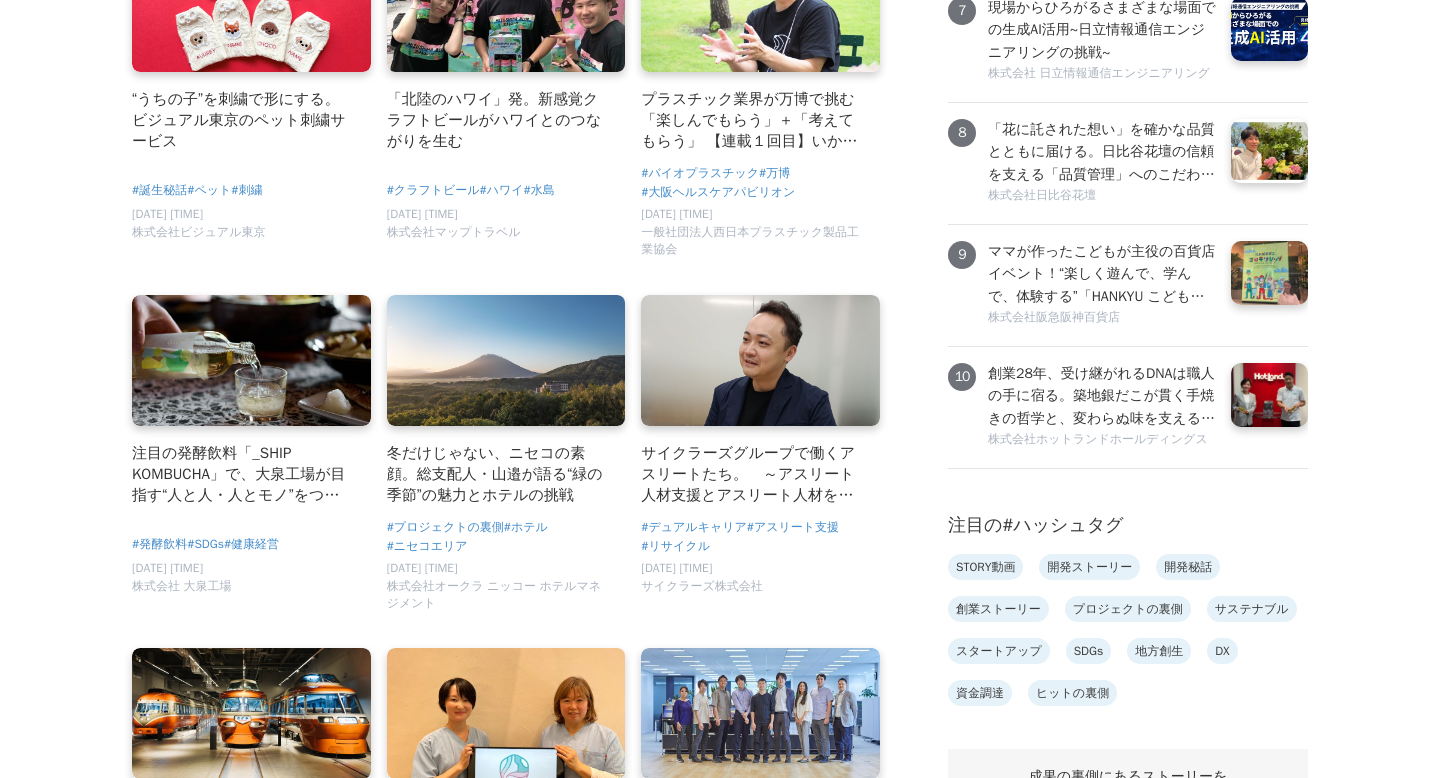 scroll, scrollTop: 0, scrollLeft: 0, axis: both 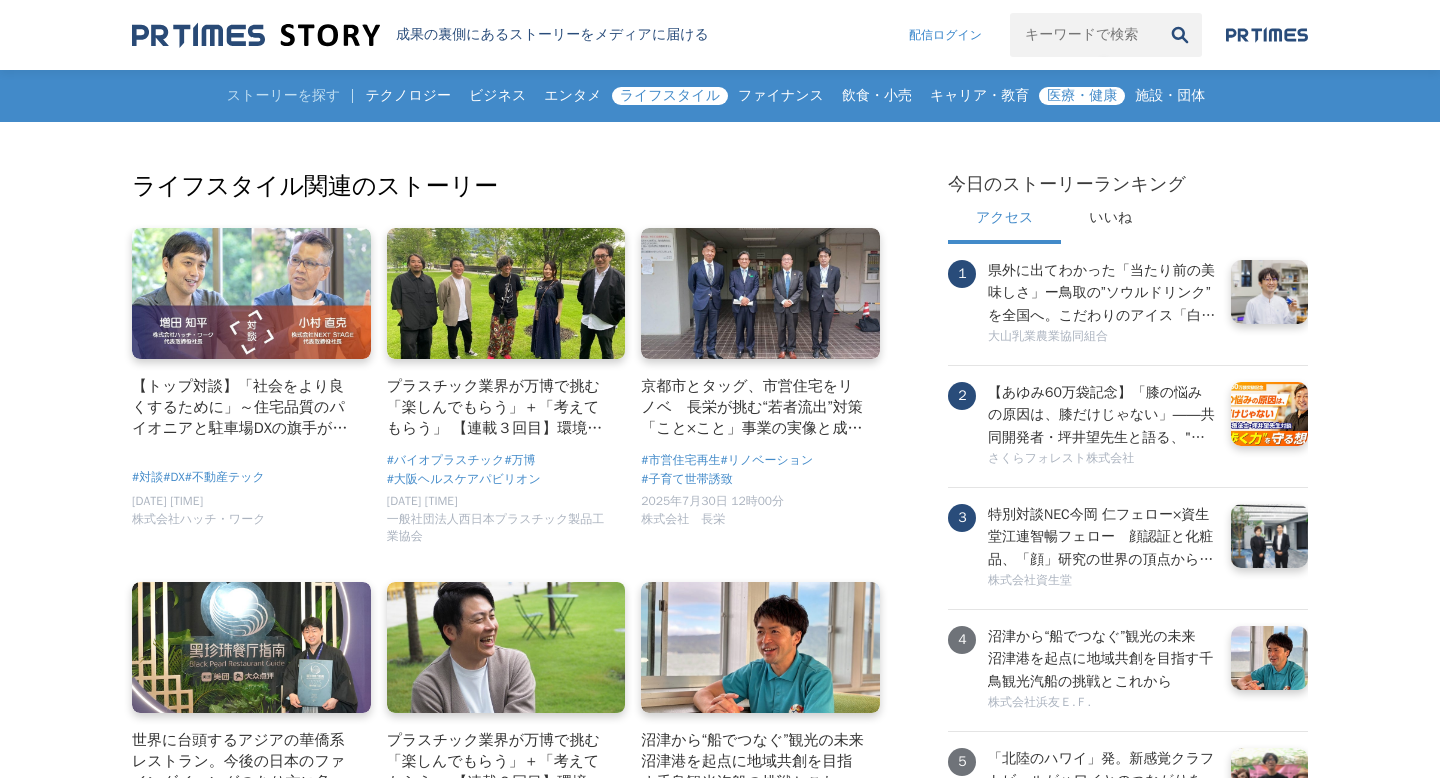 click on "医療・健康" at bounding box center (1082, 96) 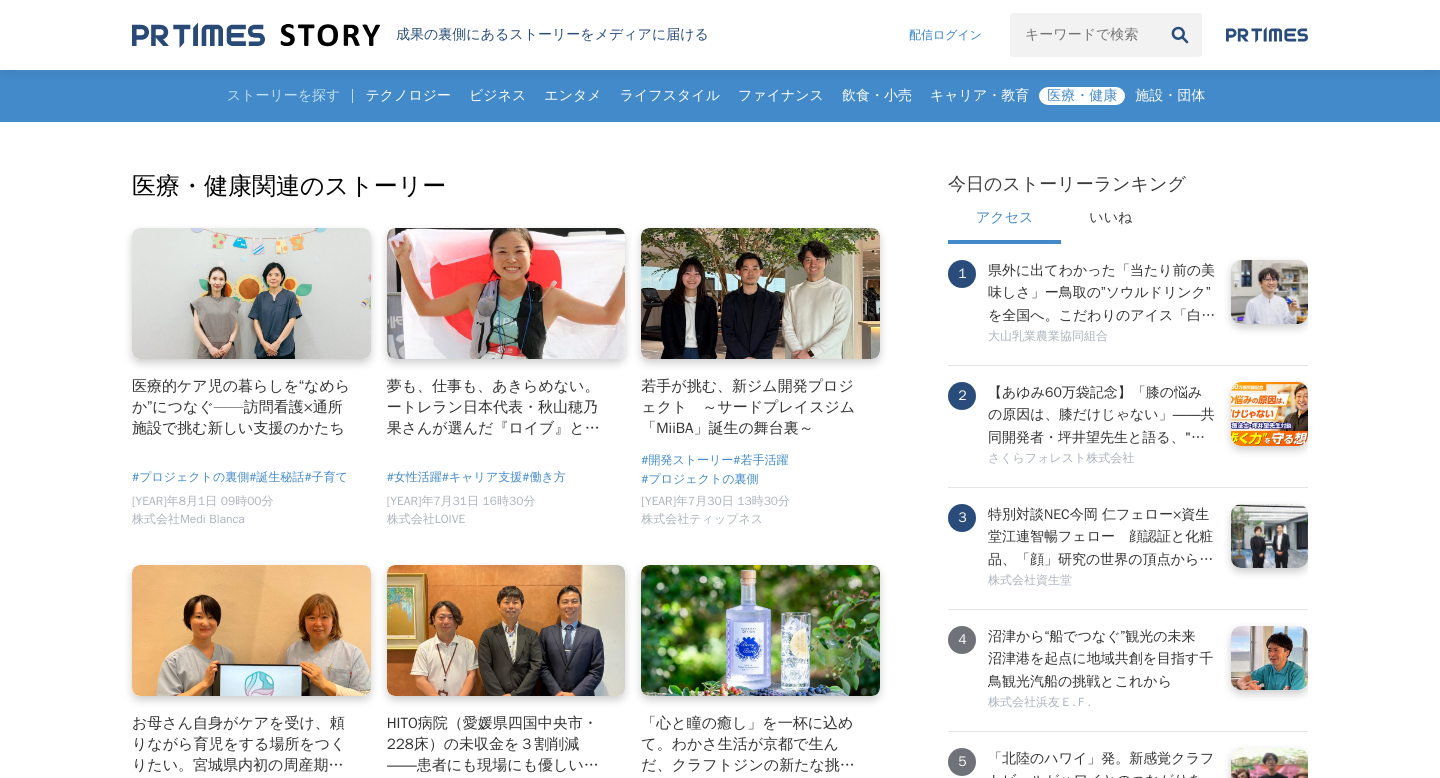 scroll, scrollTop: 0, scrollLeft: 0, axis: both 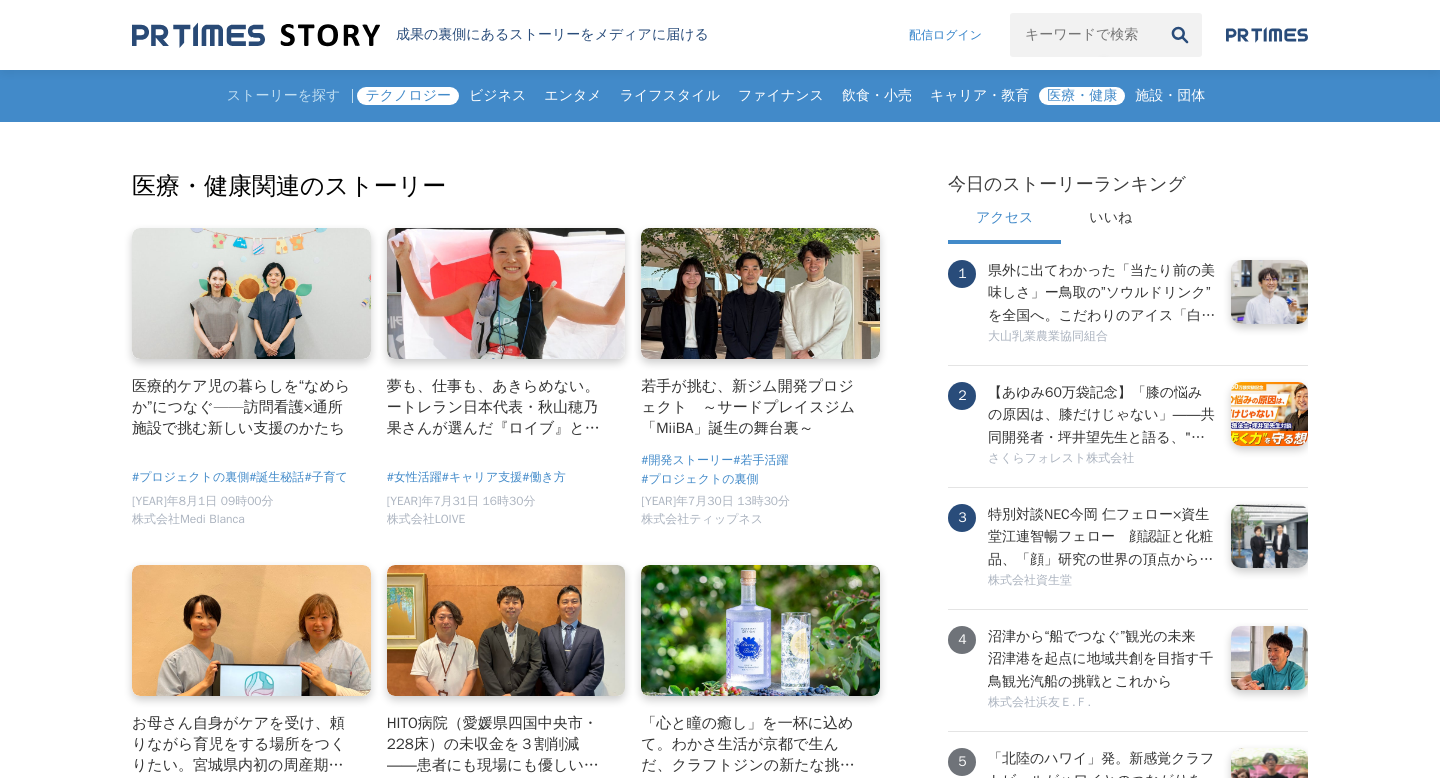 click on "テクノロジー" at bounding box center (408, 96) 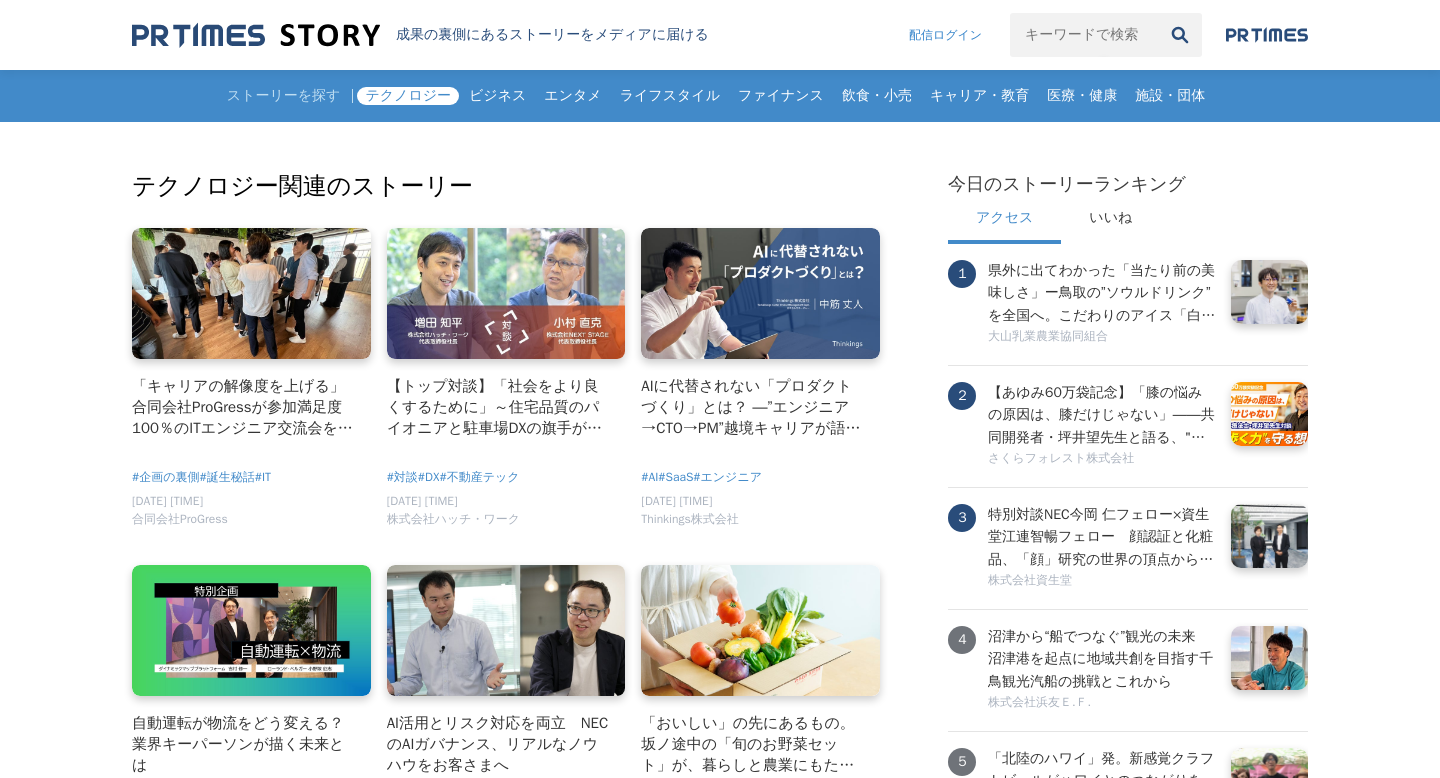 scroll, scrollTop: 0, scrollLeft: 0, axis: both 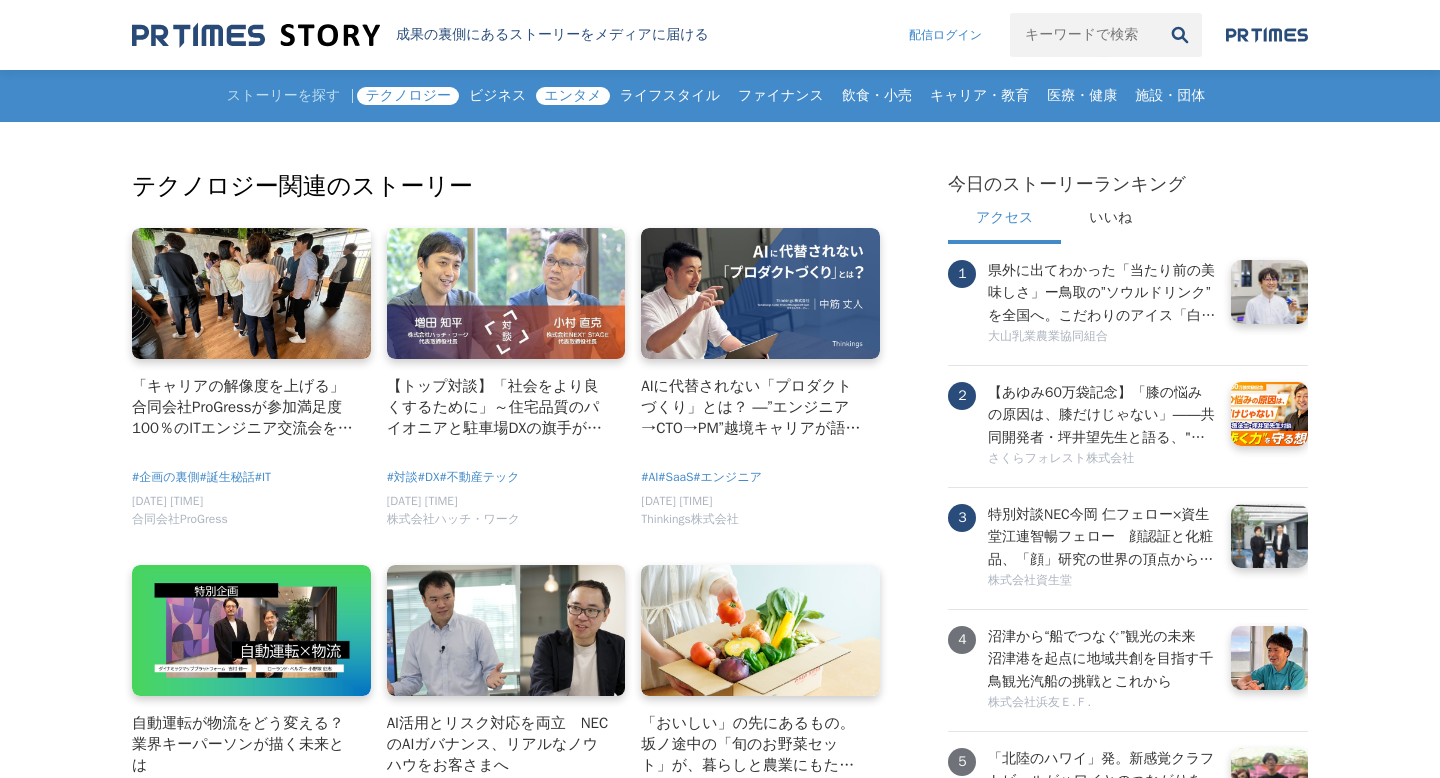 click on "エンタメ" at bounding box center (572, 96) 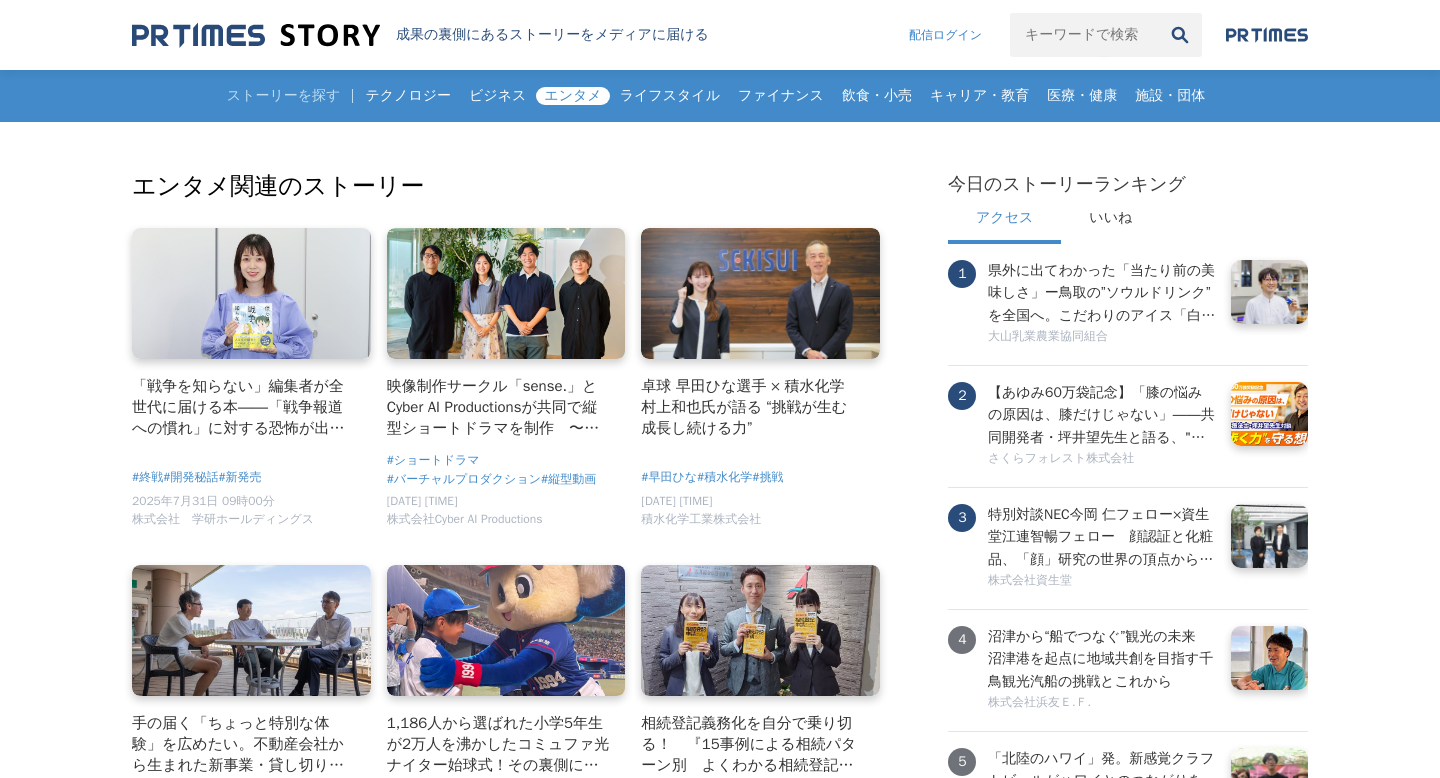 scroll, scrollTop: 0, scrollLeft: 0, axis: both 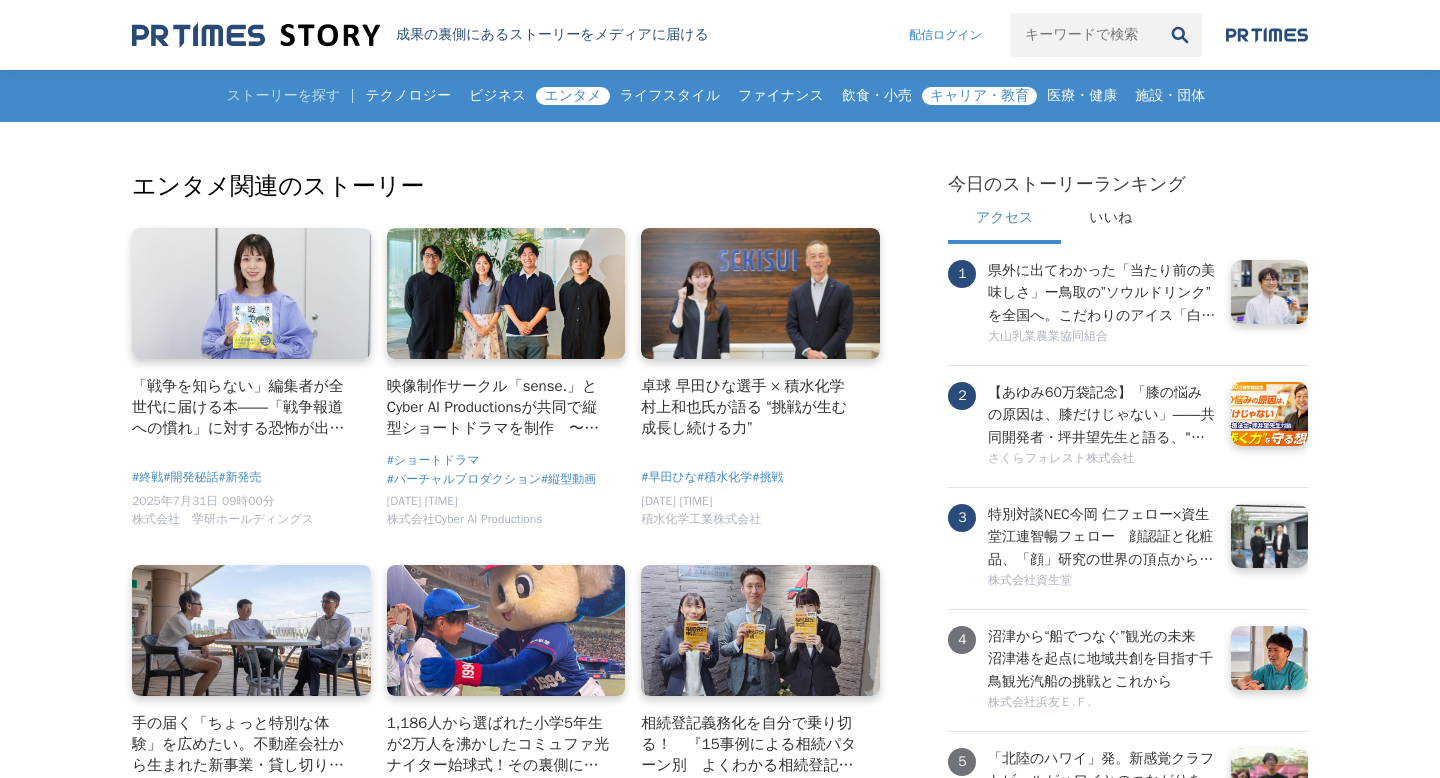 click on "キャリア・教育" at bounding box center (979, 96) 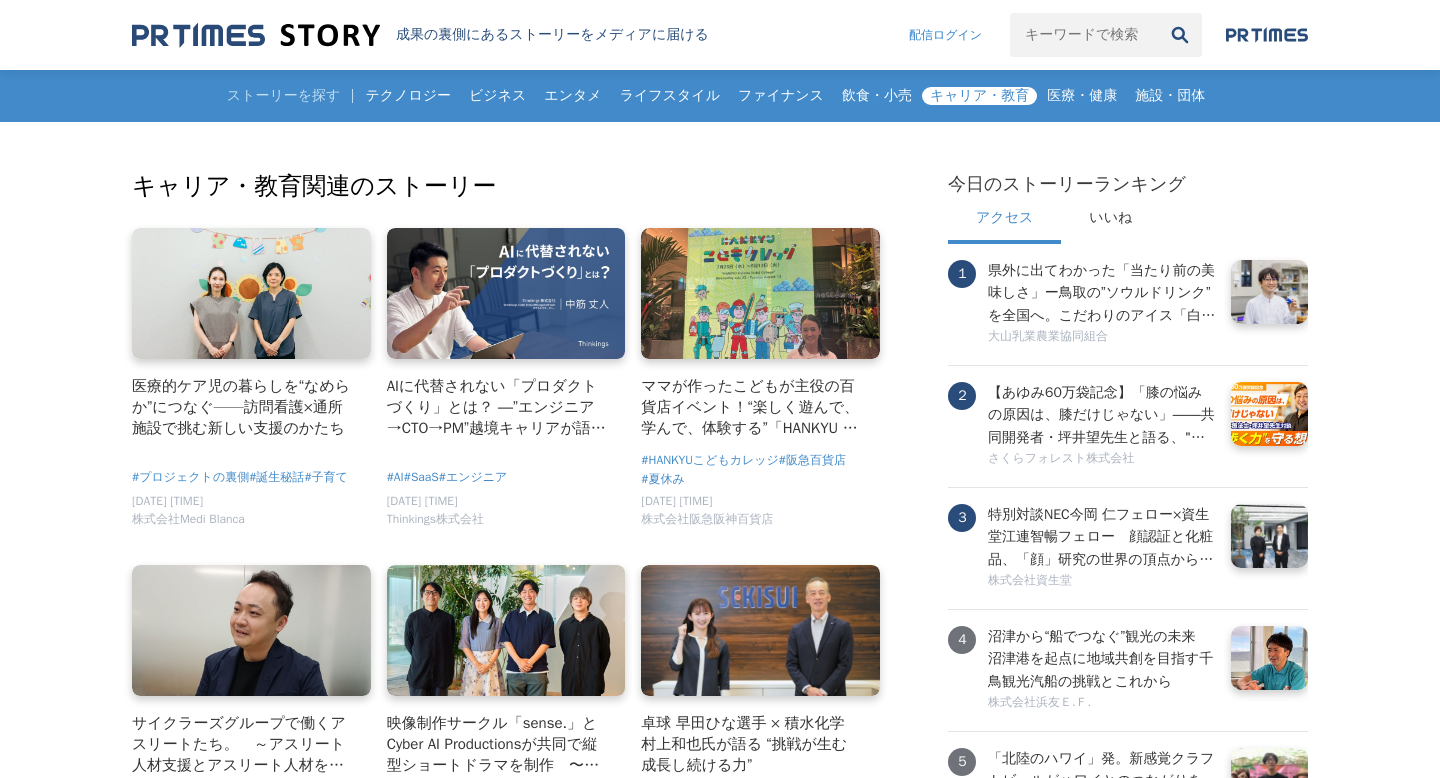 scroll, scrollTop: 0, scrollLeft: 0, axis: both 